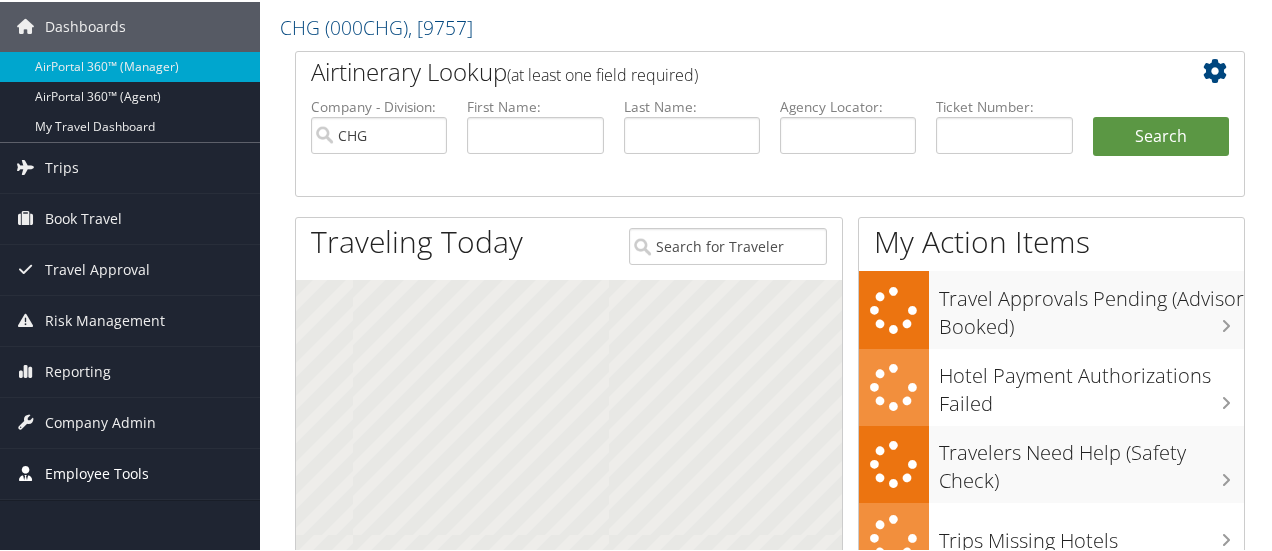 scroll, scrollTop: 200, scrollLeft: 0, axis: vertical 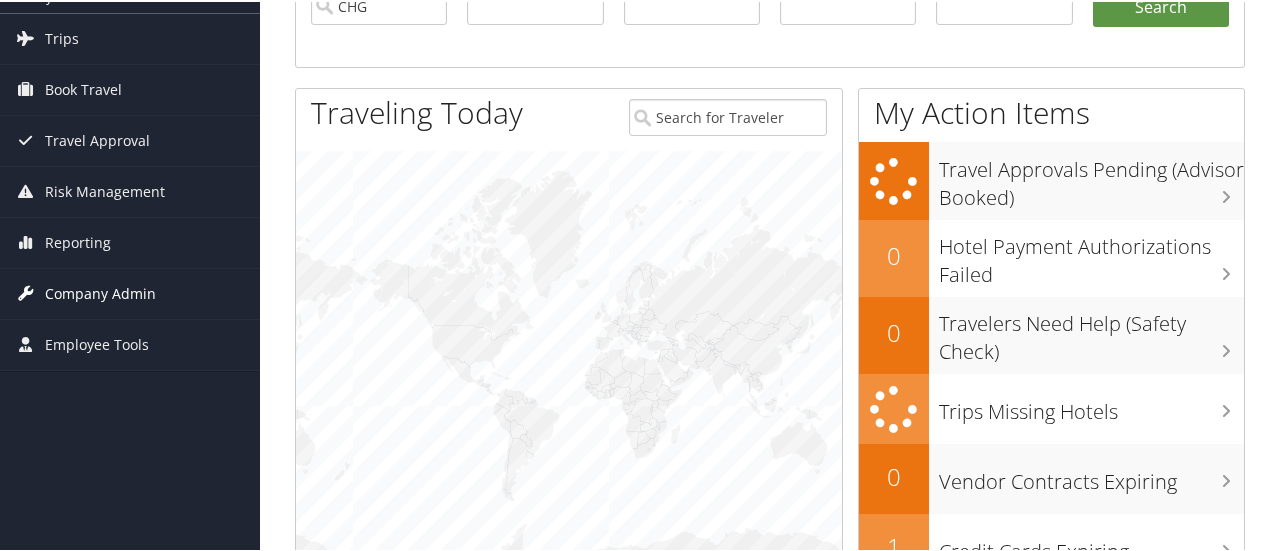 click on "Company Admin" at bounding box center [100, 292] 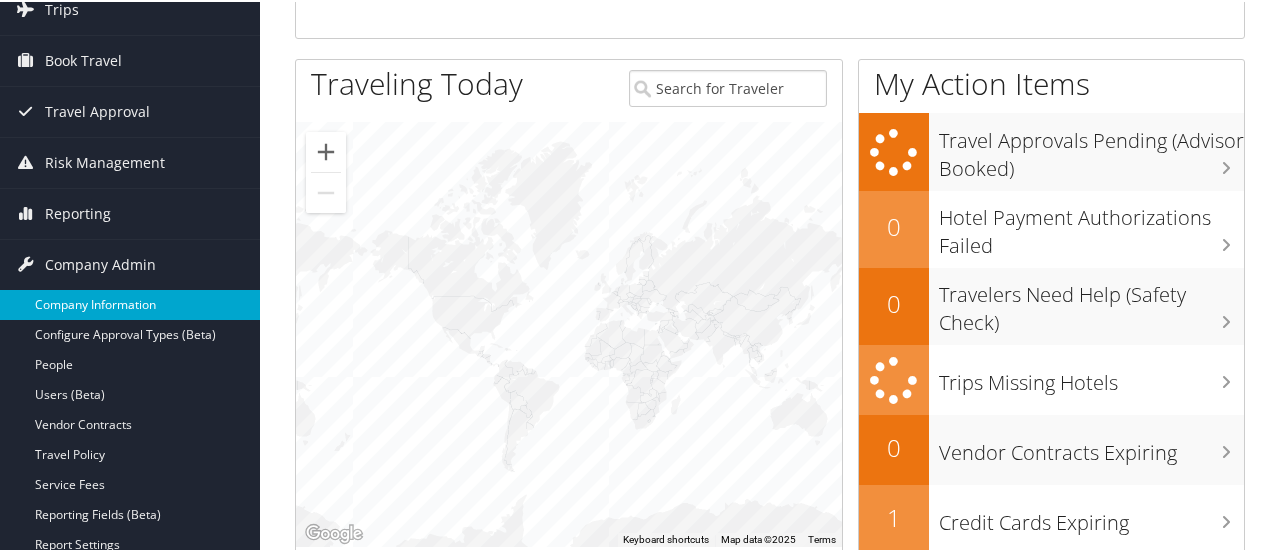 scroll, scrollTop: 200, scrollLeft: 0, axis: vertical 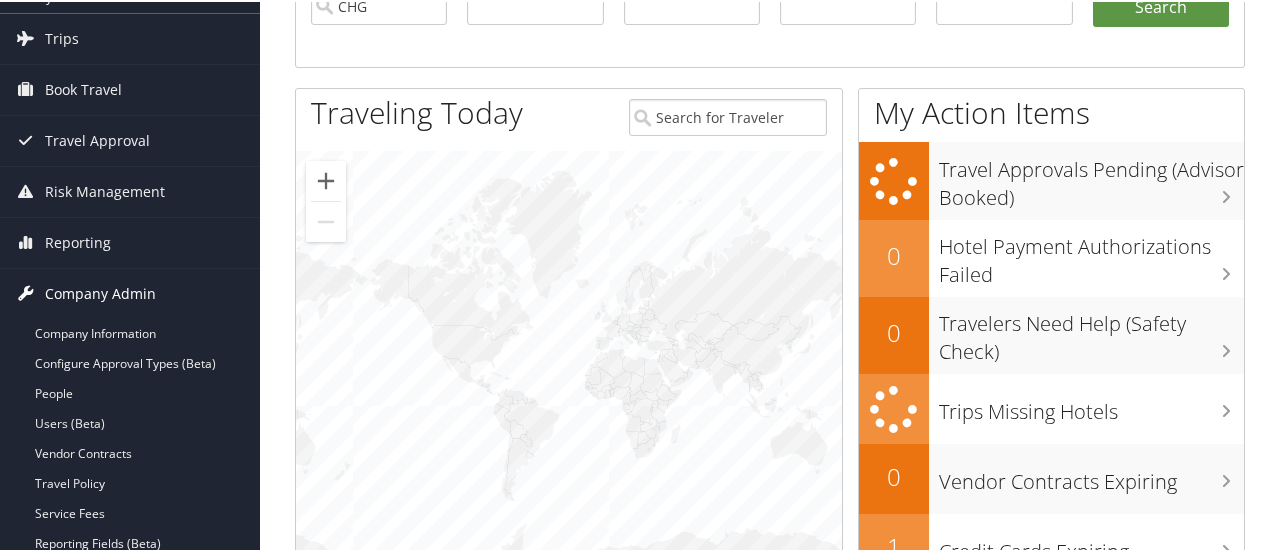 click on "Company Admin" at bounding box center (100, 292) 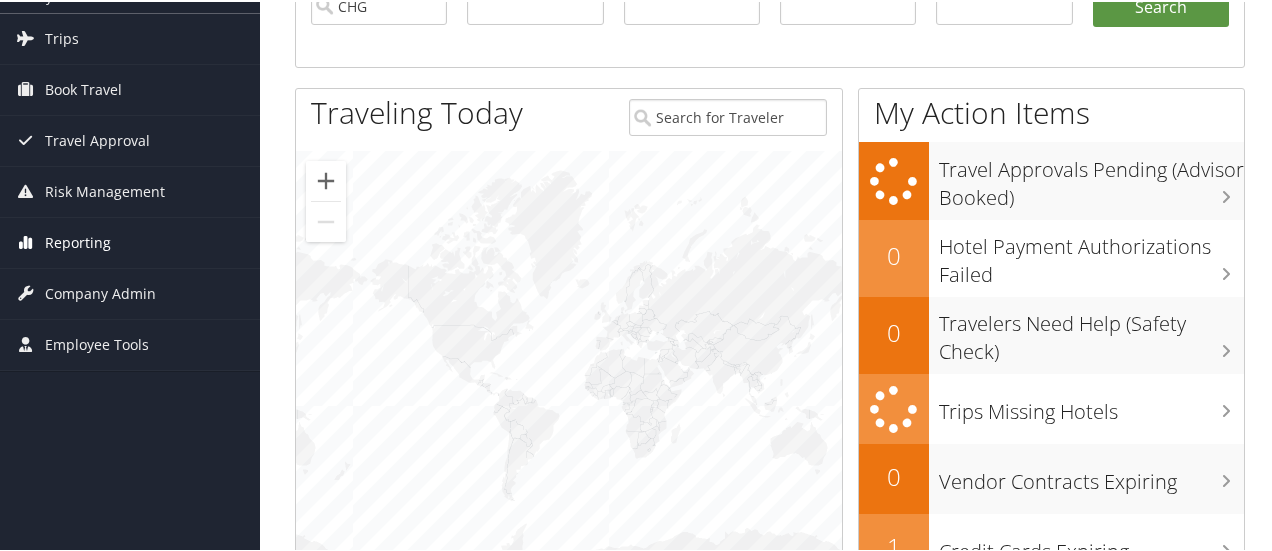 click on "Reporting" at bounding box center (78, 241) 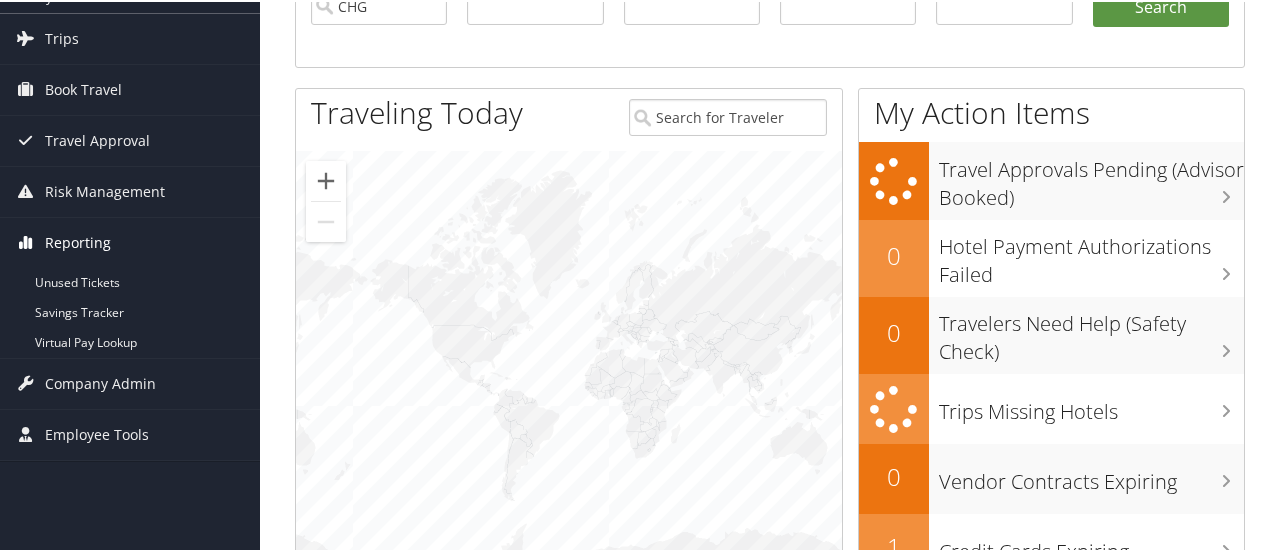 click on "Reporting" at bounding box center [78, 241] 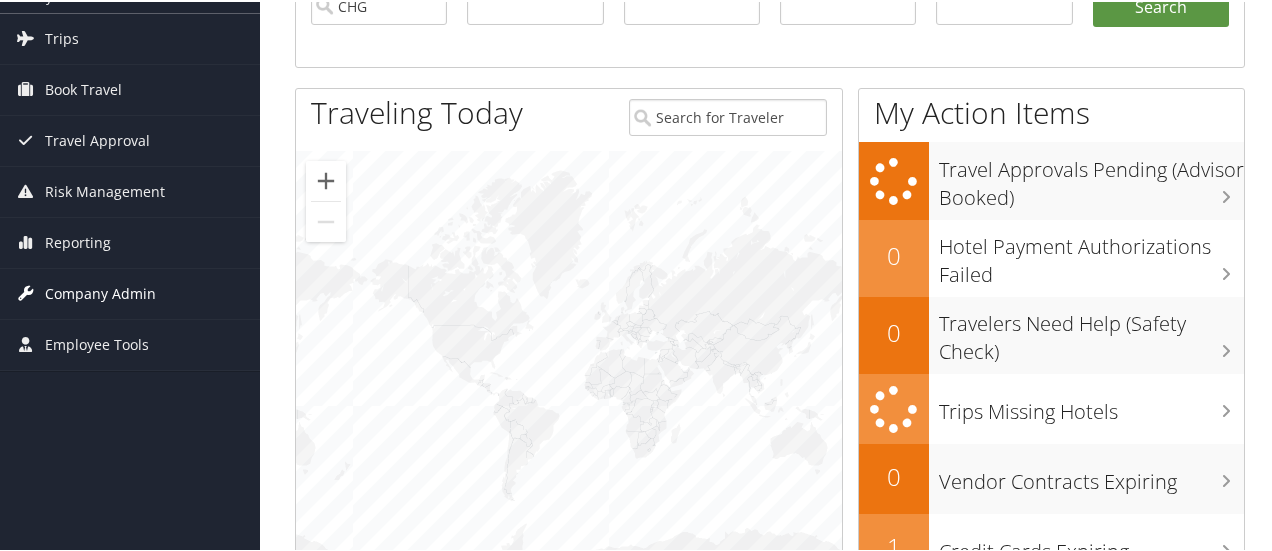 click on "Company Admin" at bounding box center [100, 292] 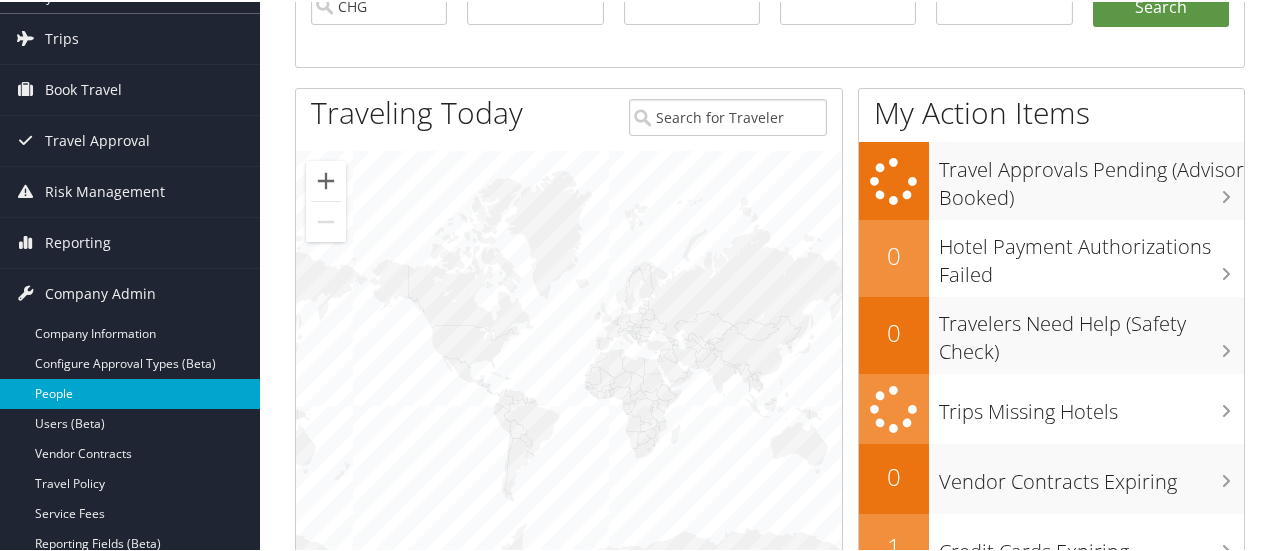 click on "People" at bounding box center (130, 392) 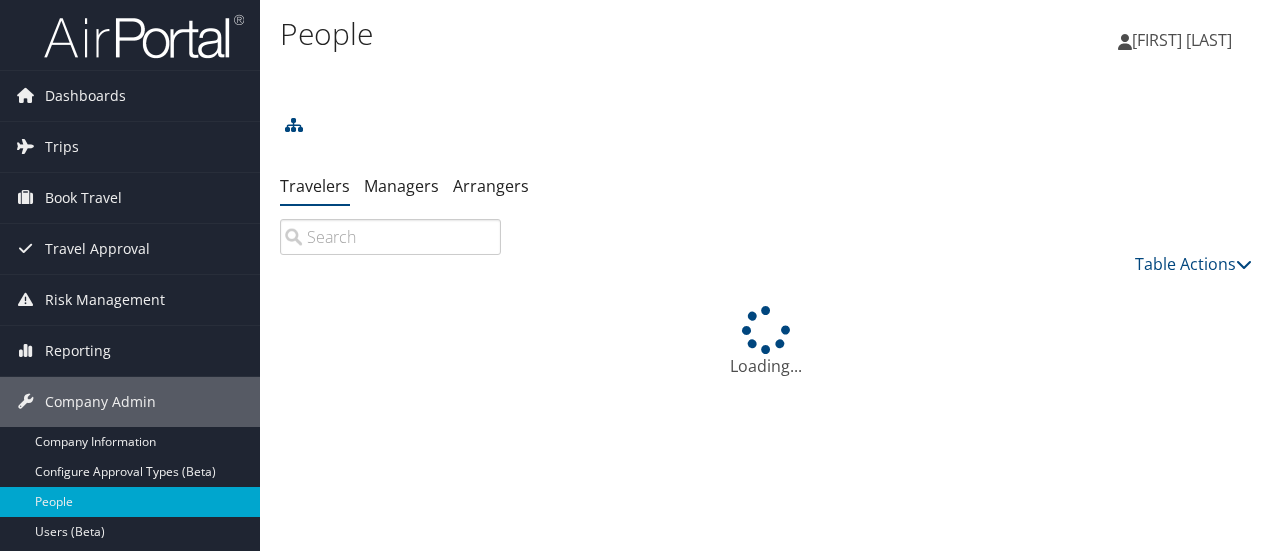 scroll, scrollTop: 0, scrollLeft: 0, axis: both 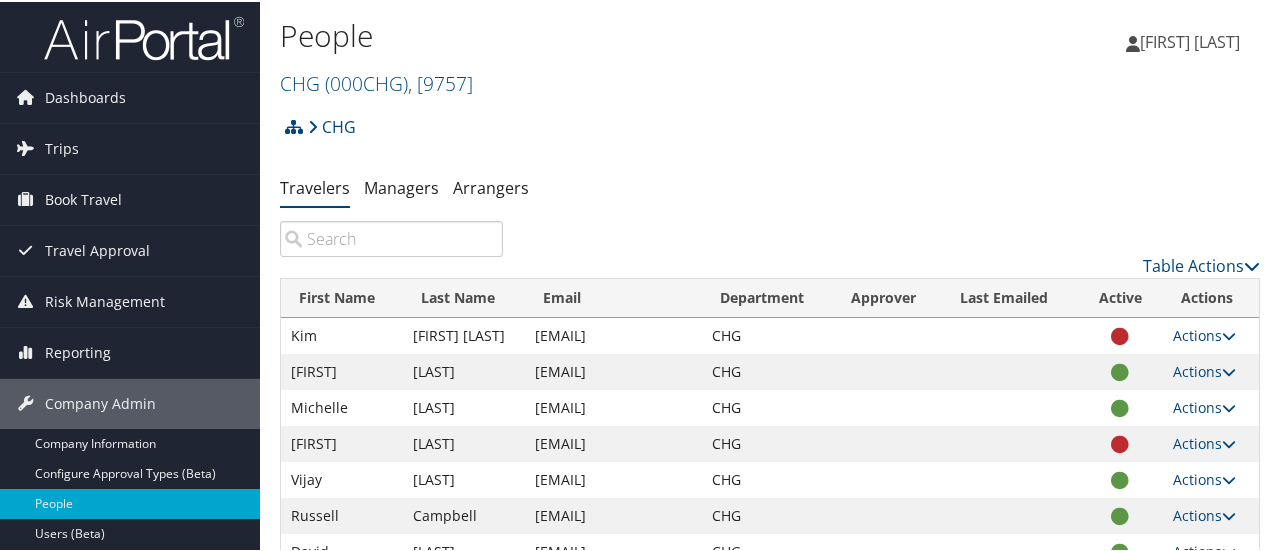 click at bounding box center [391, 237] 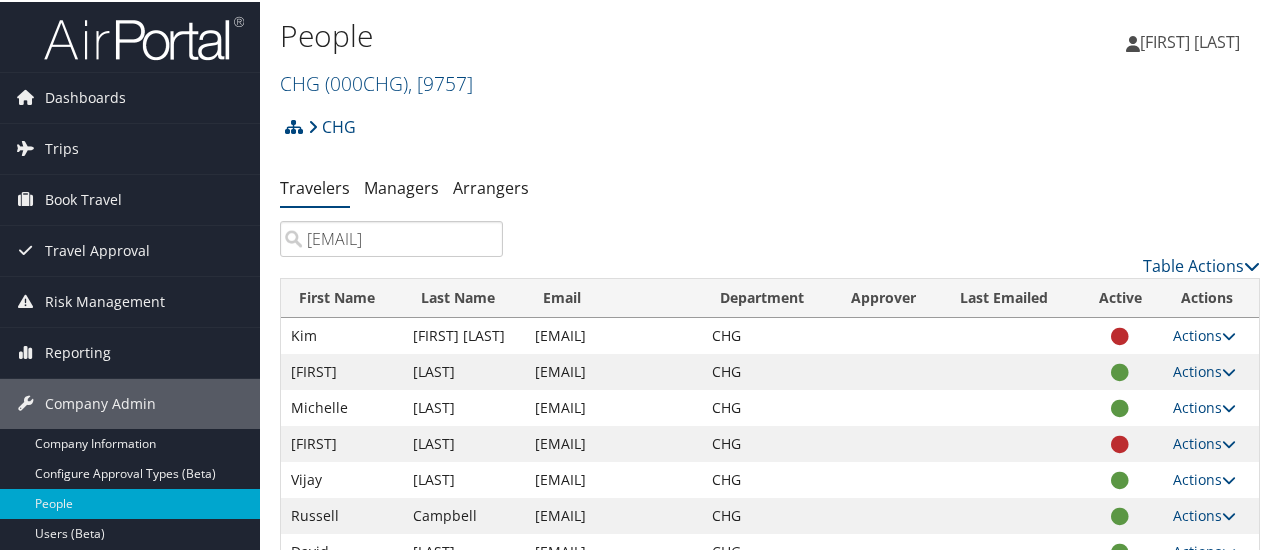 scroll, scrollTop: 0, scrollLeft: 1, axis: horizontal 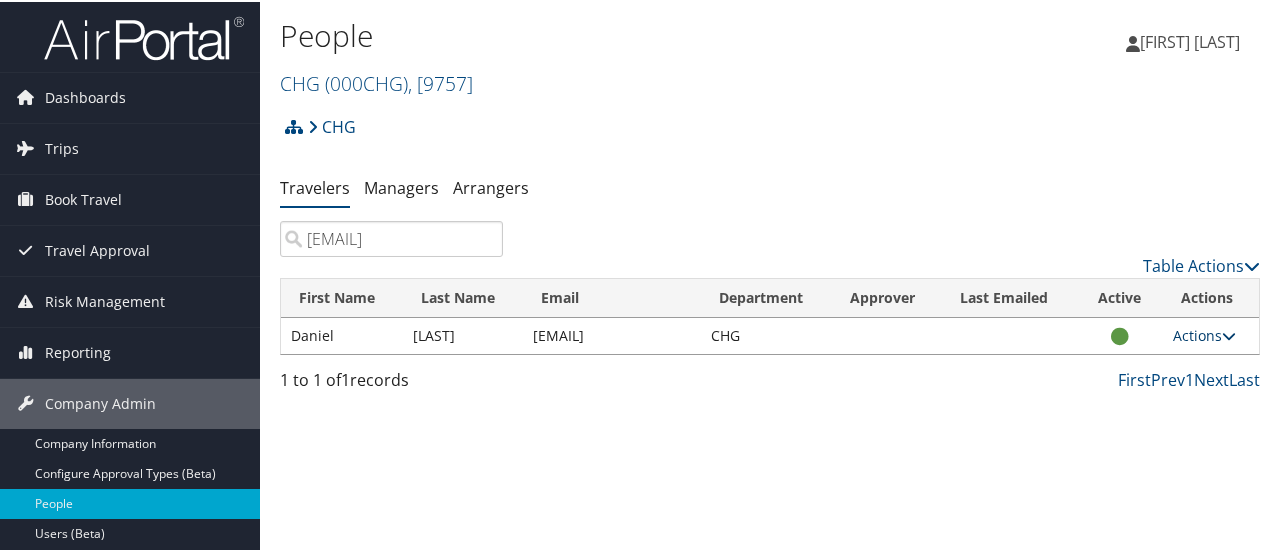 type on "danieldries@icloud.com" 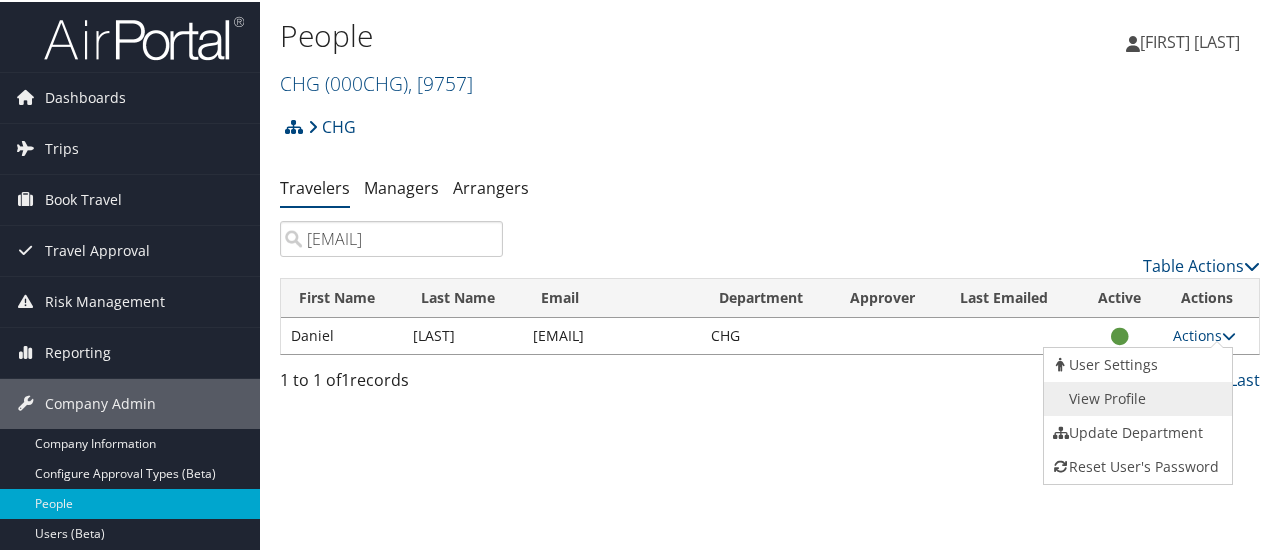 click on "View Profile" at bounding box center [1136, 397] 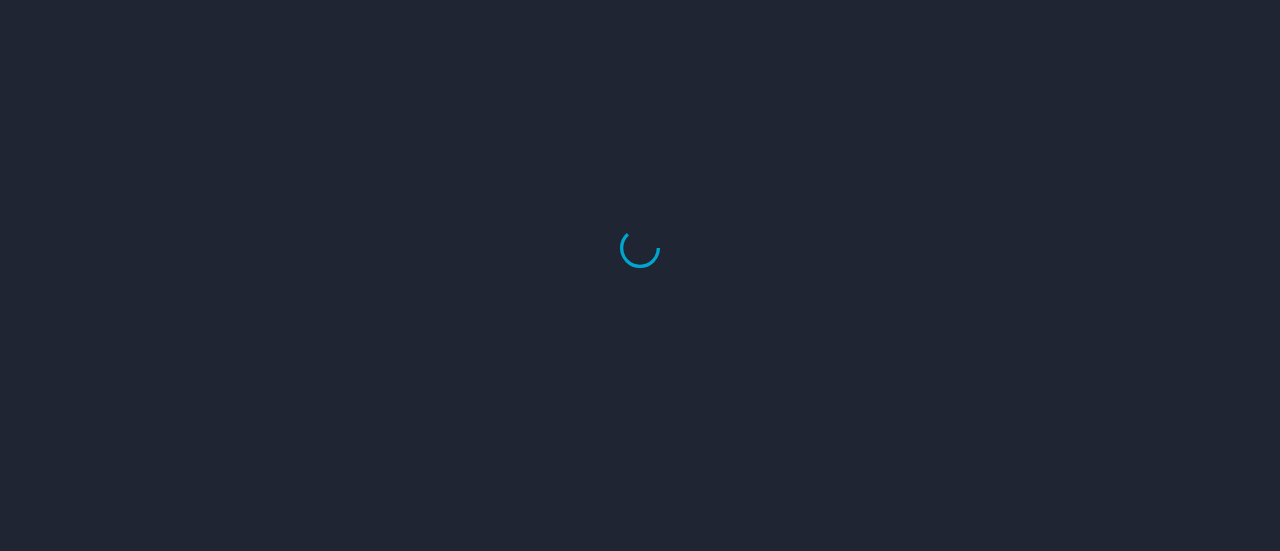 scroll, scrollTop: 0, scrollLeft: 0, axis: both 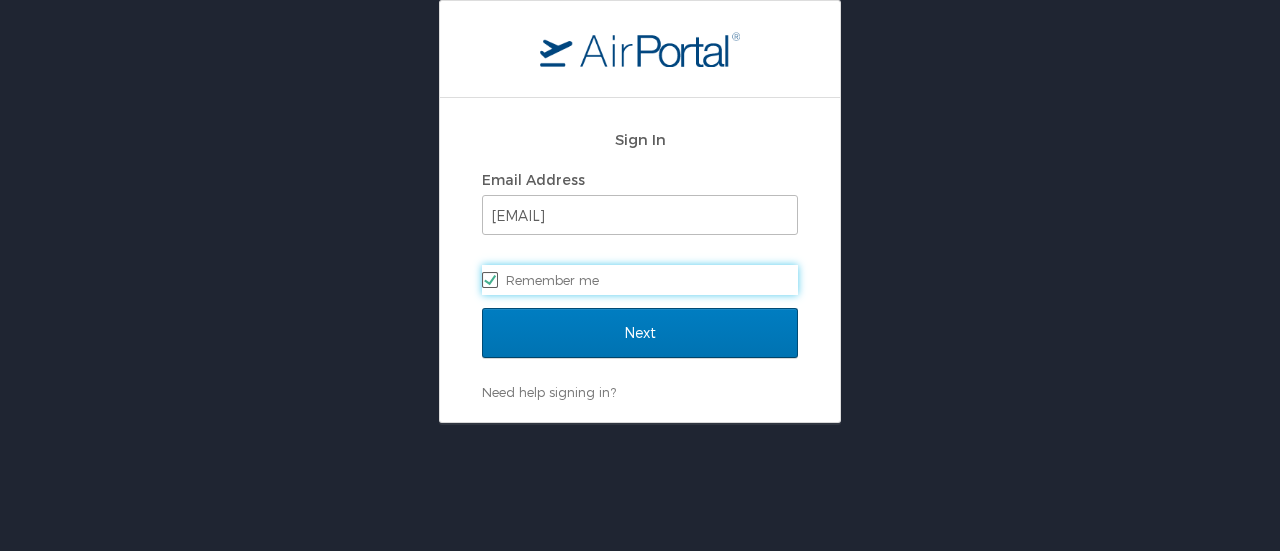 click on "Remember me" at bounding box center (640, 280) 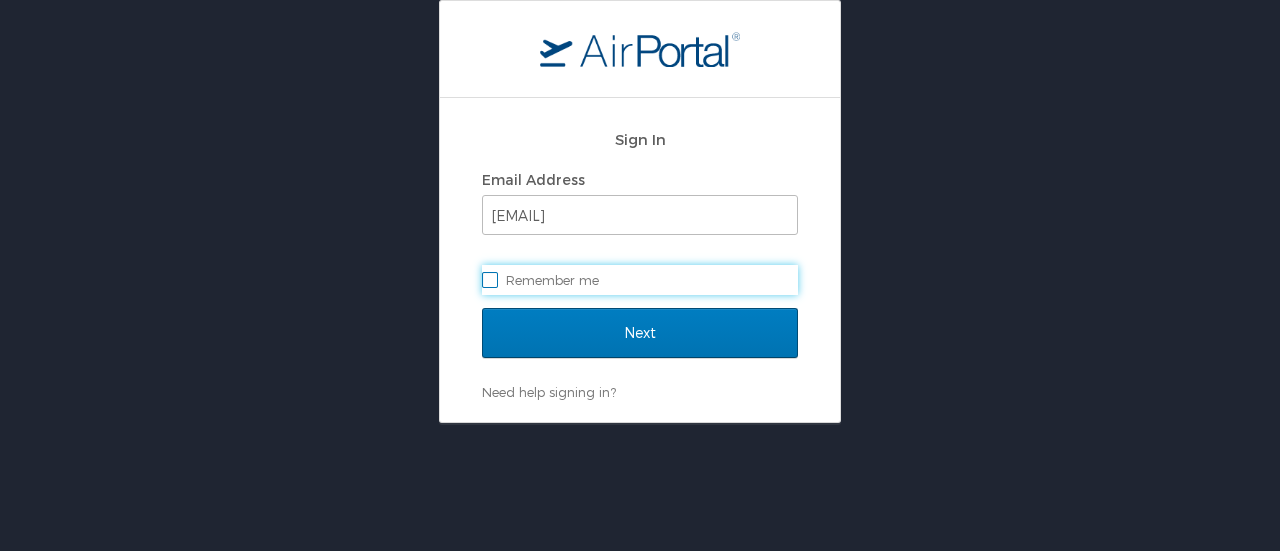 click on "Remember me" at bounding box center (640, 280) 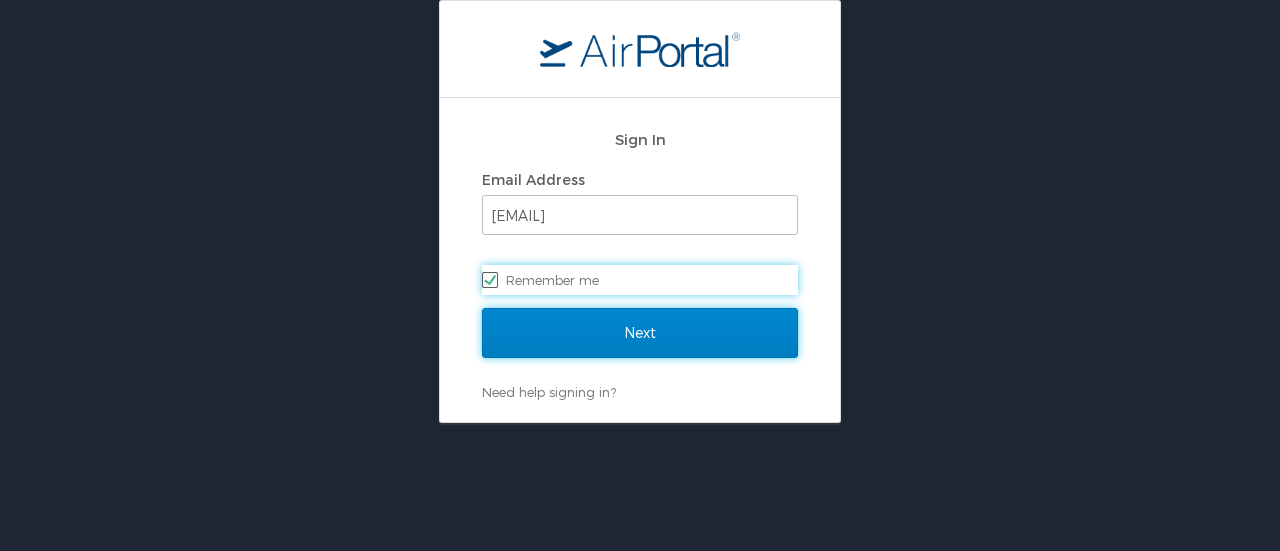 click on "Next" at bounding box center [640, 333] 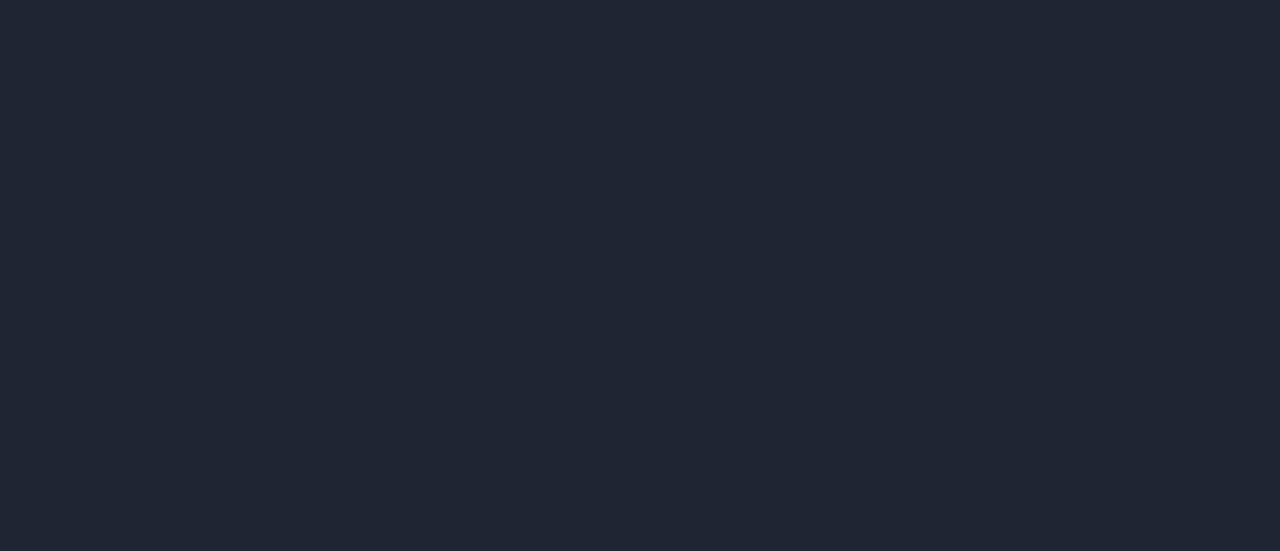 scroll, scrollTop: 0, scrollLeft: 0, axis: both 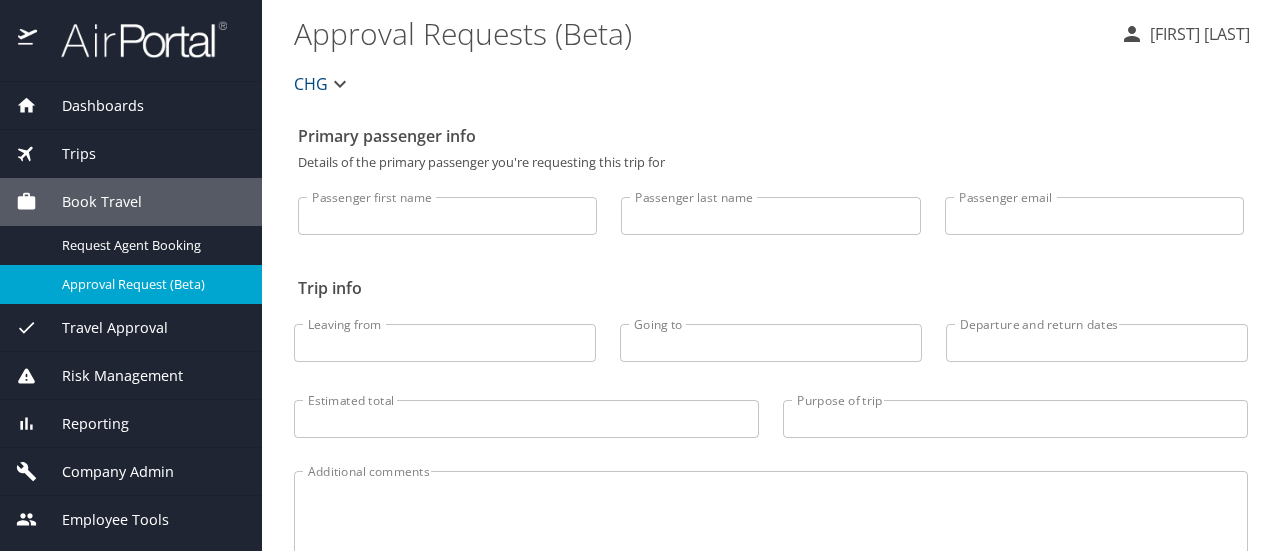 click on "Company Admin" at bounding box center (105, 472) 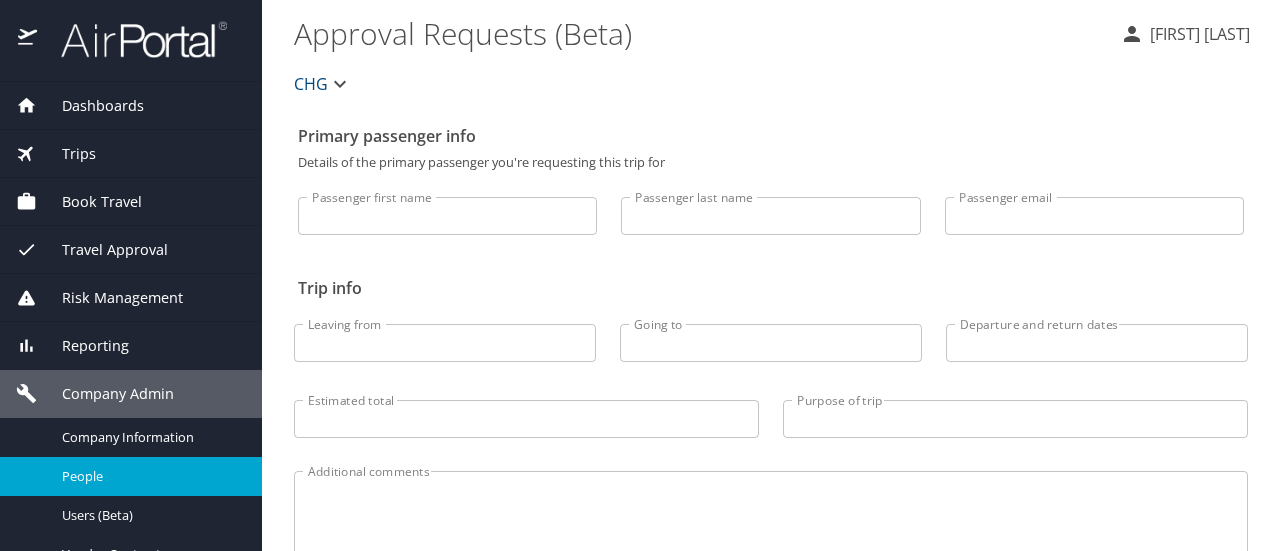 click on "People" at bounding box center [150, 476] 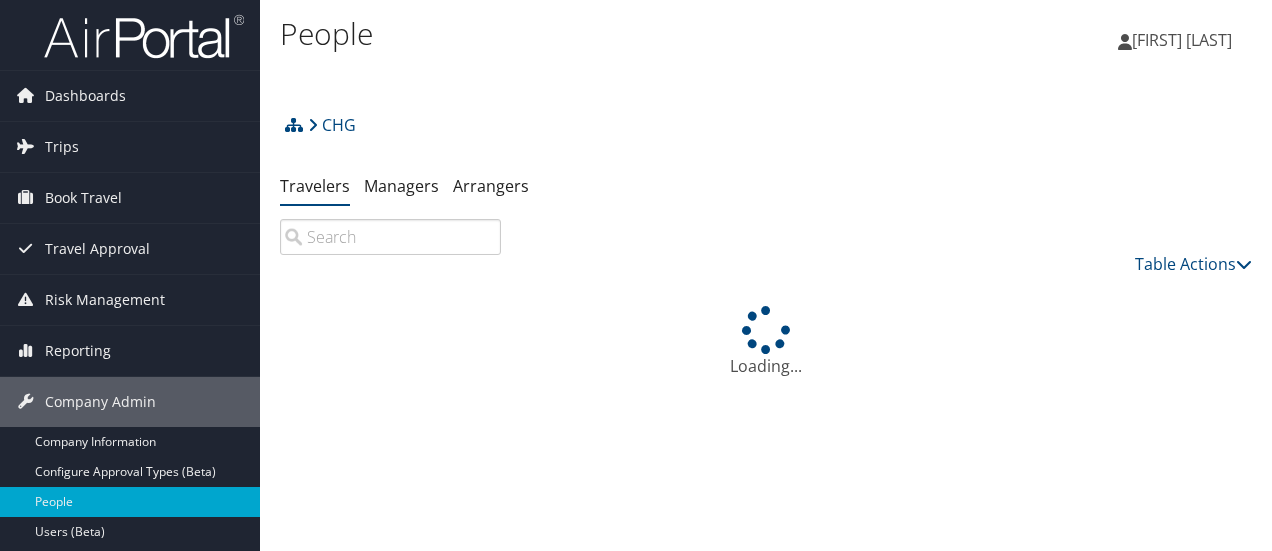 scroll, scrollTop: 0, scrollLeft: 0, axis: both 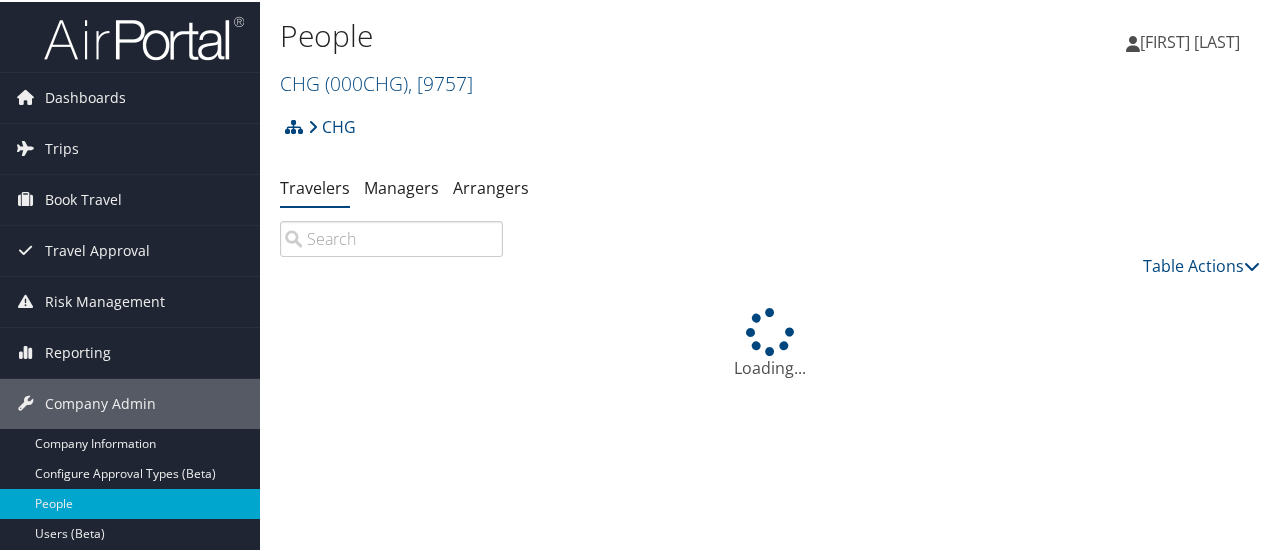 click at bounding box center [391, 237] 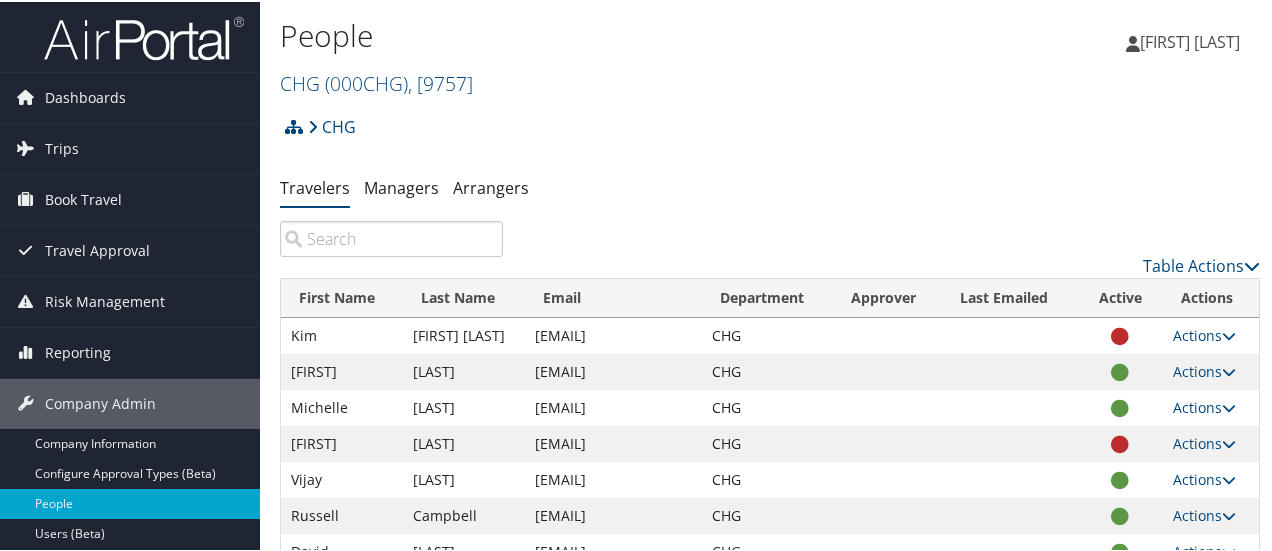 paste on "danieldries@icloud.com" 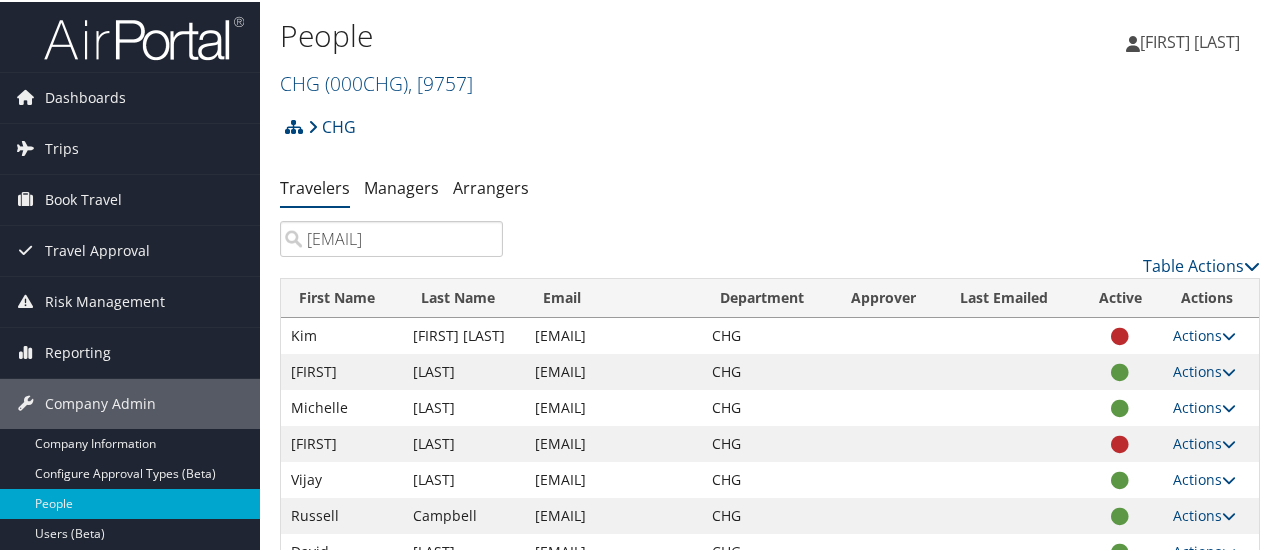 scroll, scrollTop: 0, scrollLeft: 1, axis: horizontal 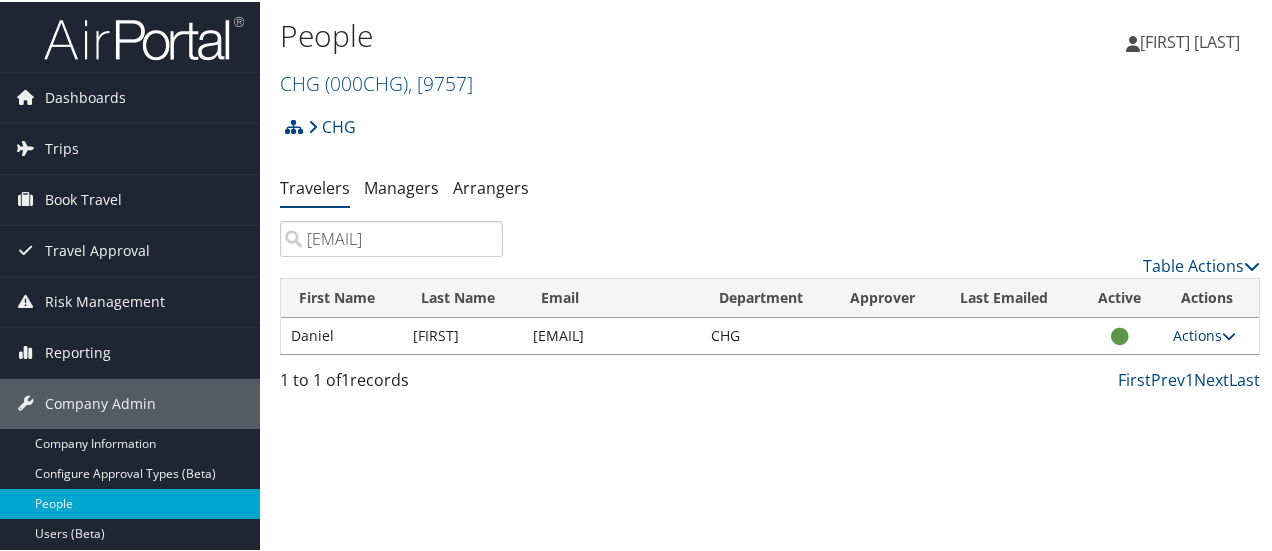 type on "danieldries@icloud.com" 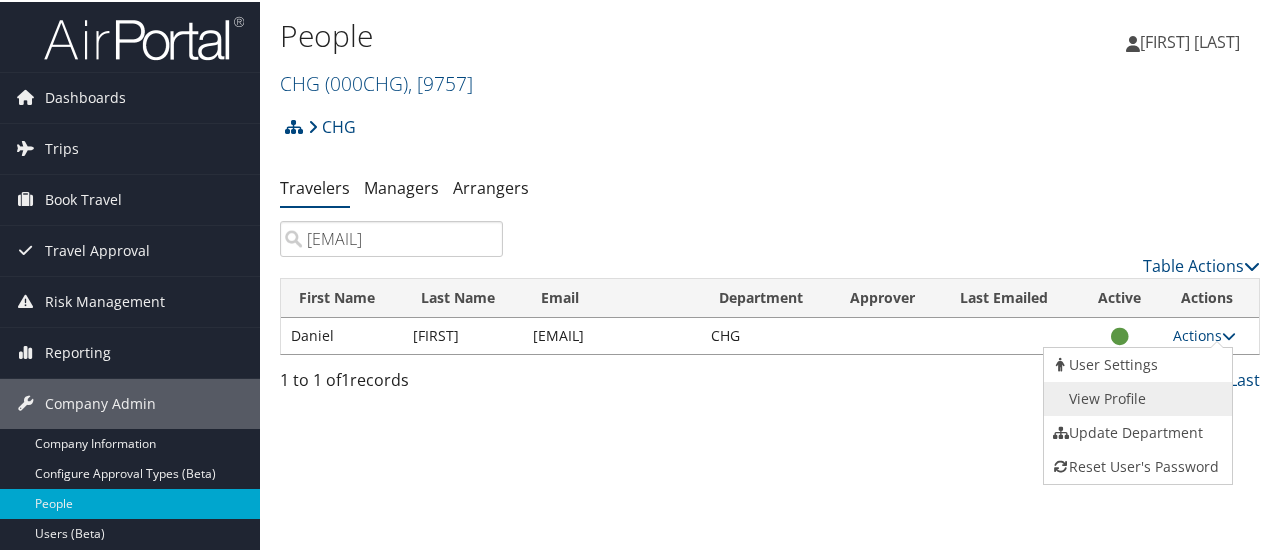 click on "View Profile" at bounding box center [1136, 397] 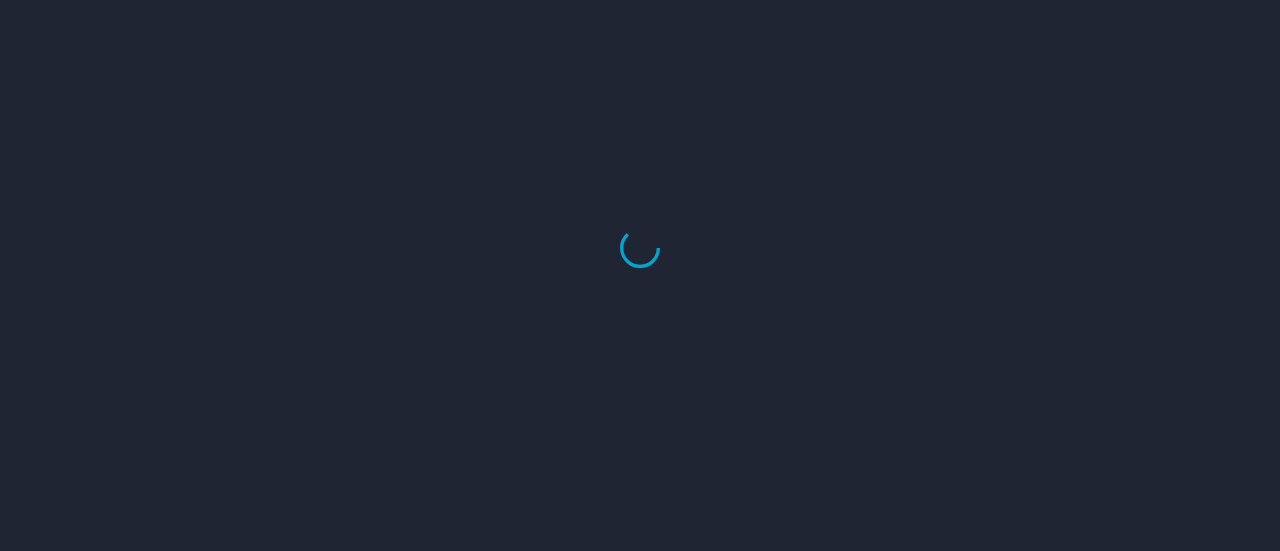 scroll, scrollTop: 0, scrollLeft: 0, axis: both 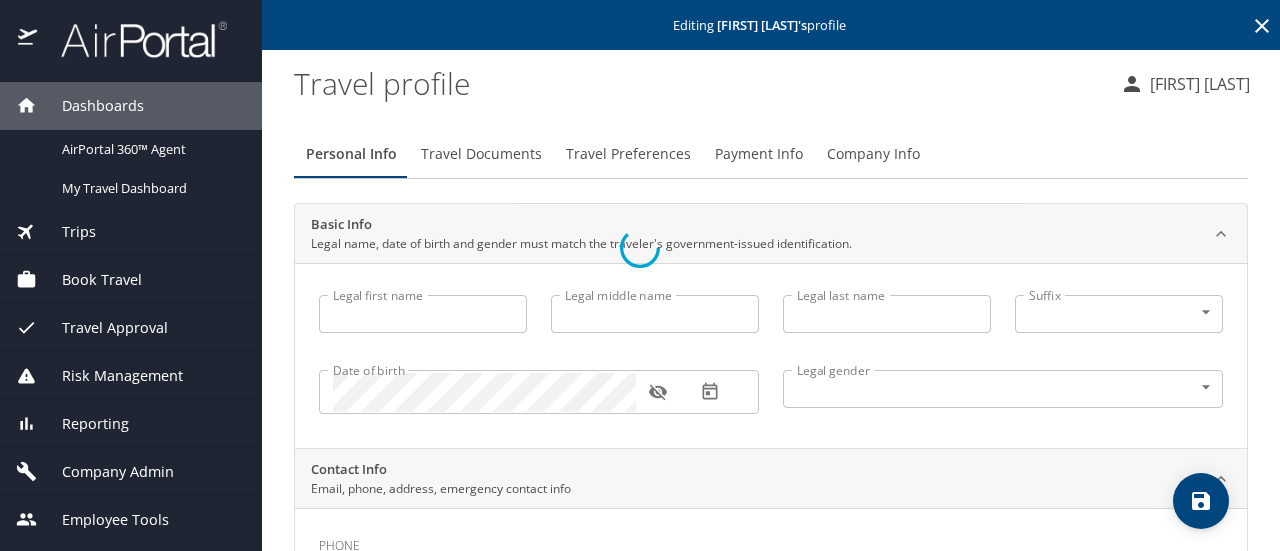 type on "Daniel" 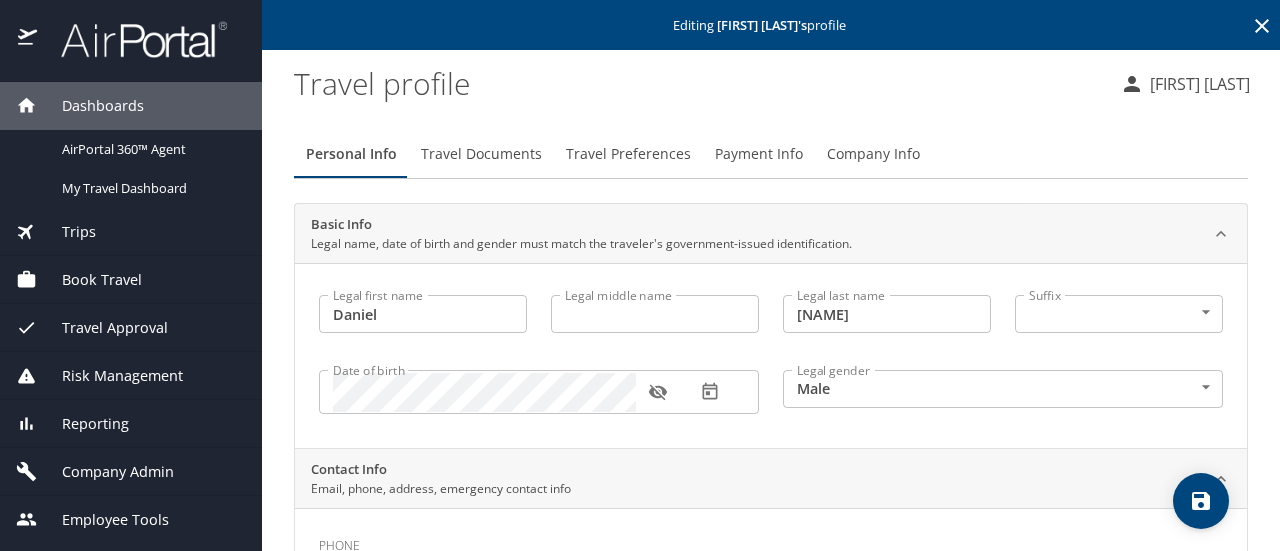 click on "Legal middle name" at bounding box center [655, 314] 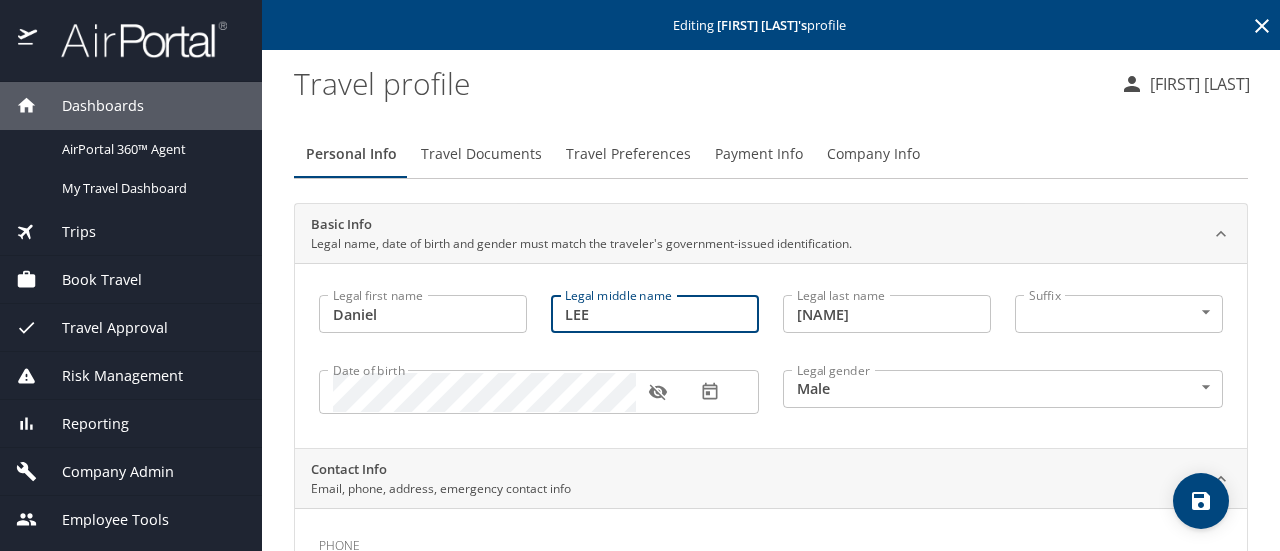 type on "LEE" 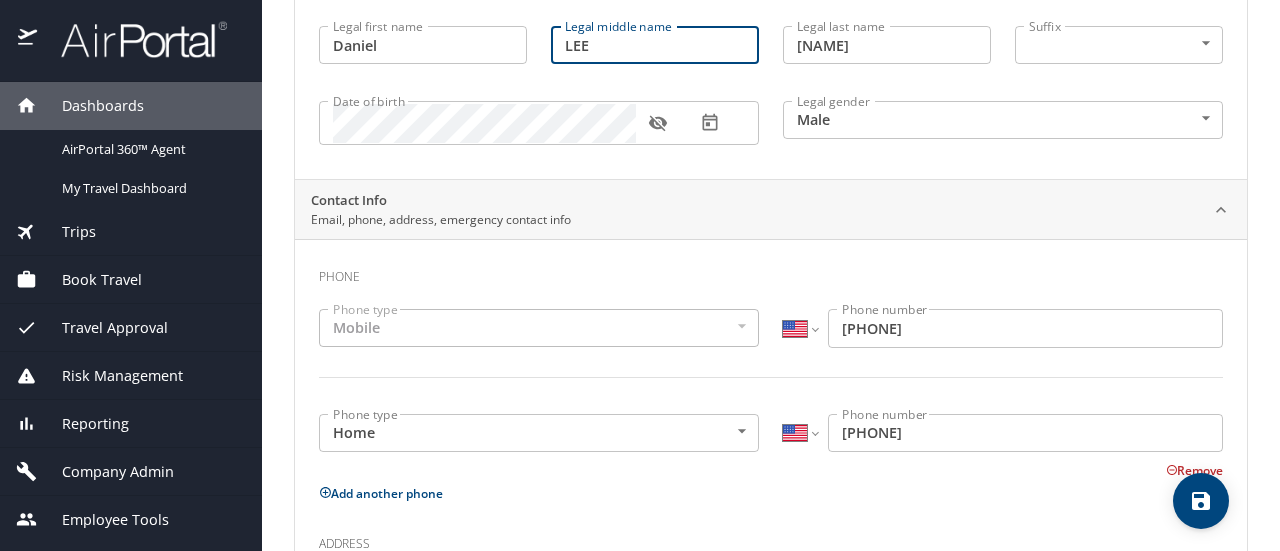 scroll, scrollTop: 300, scrollLeft: 0, axis: vertical 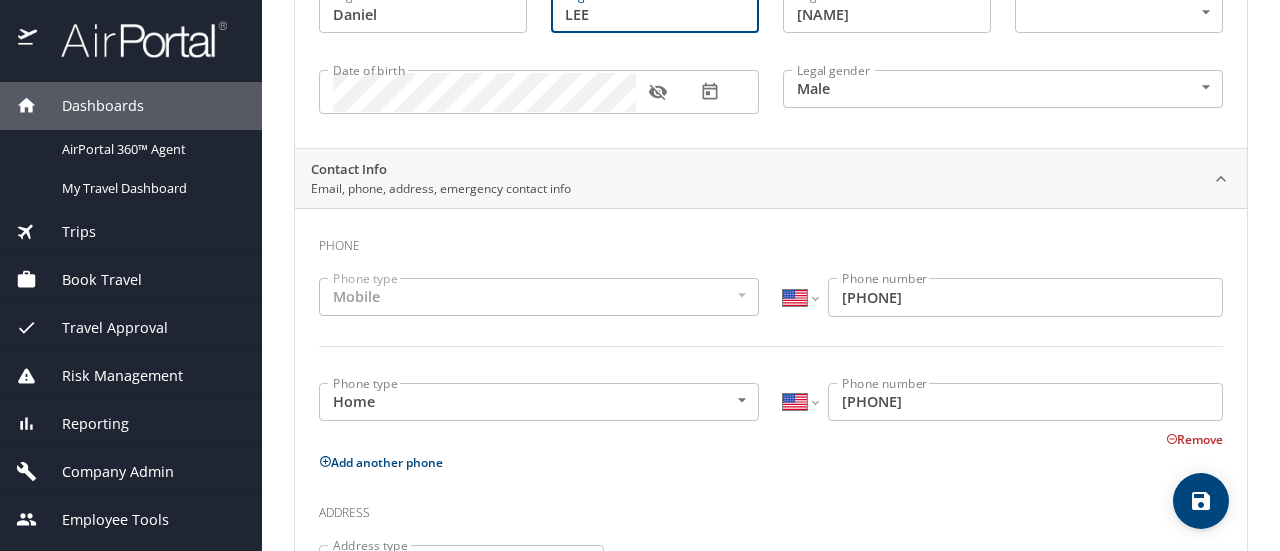 click at bounding box center [1201, 501] 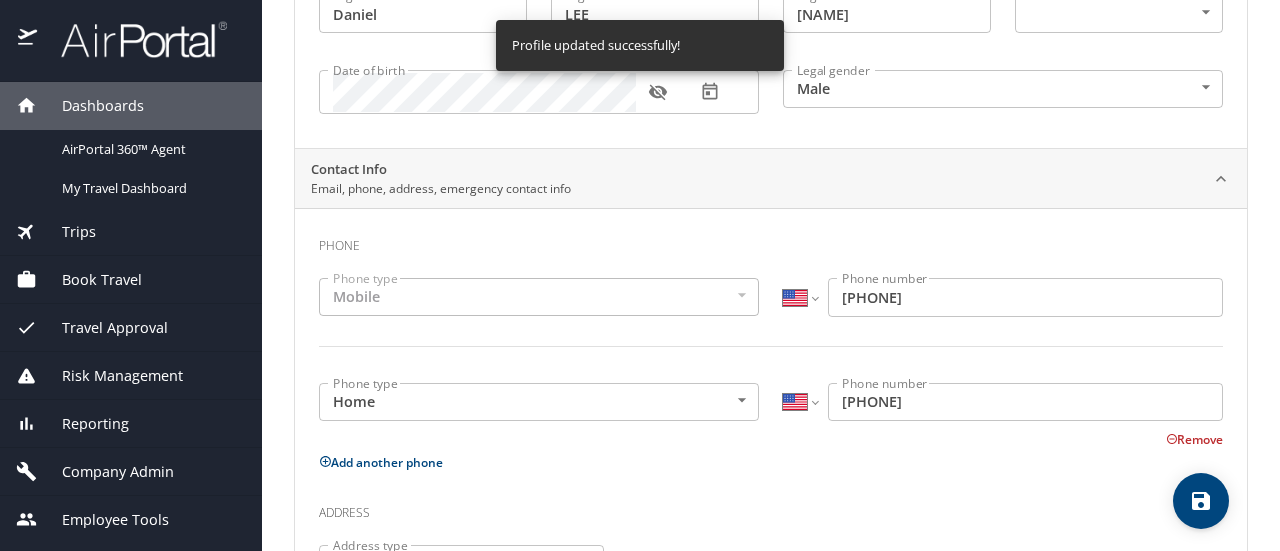 select on "US" 